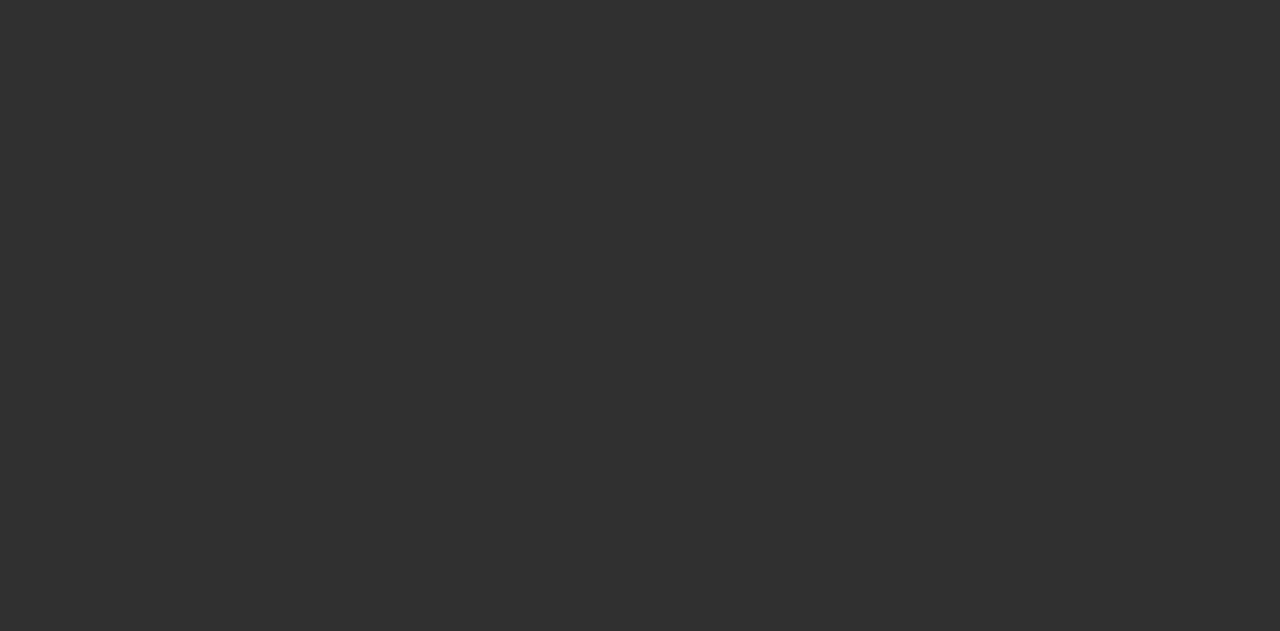 scroll, scrollTop: 0, scrollLeft: 0, axis: both 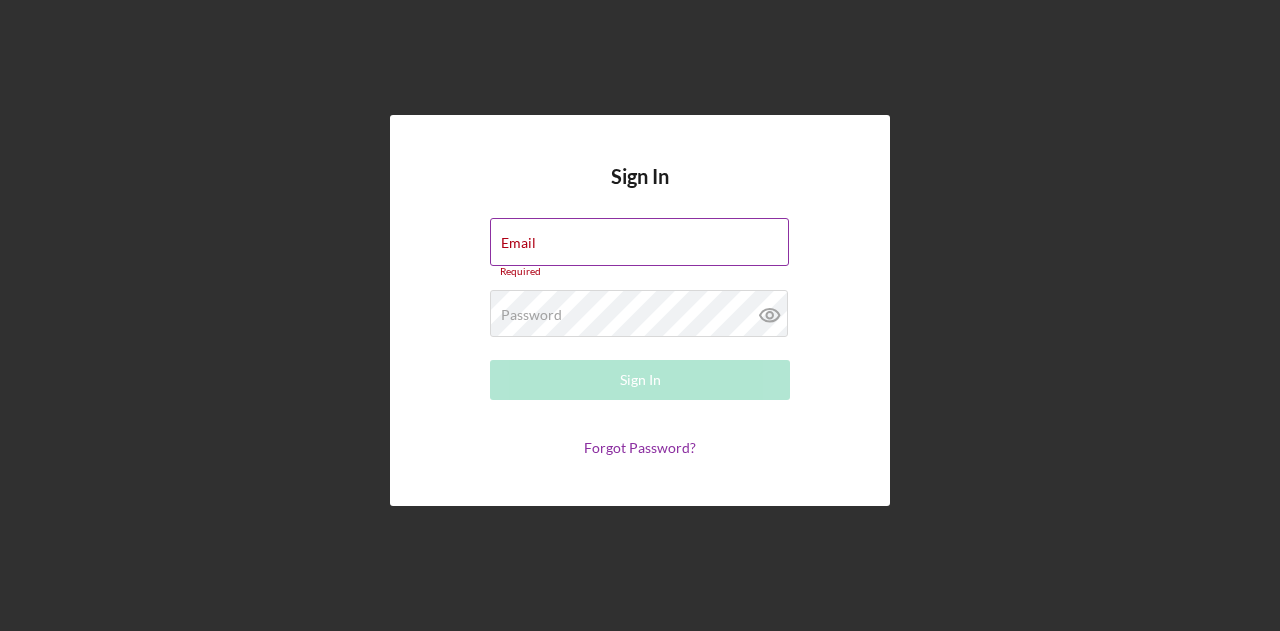 type on "[EMAIL]" 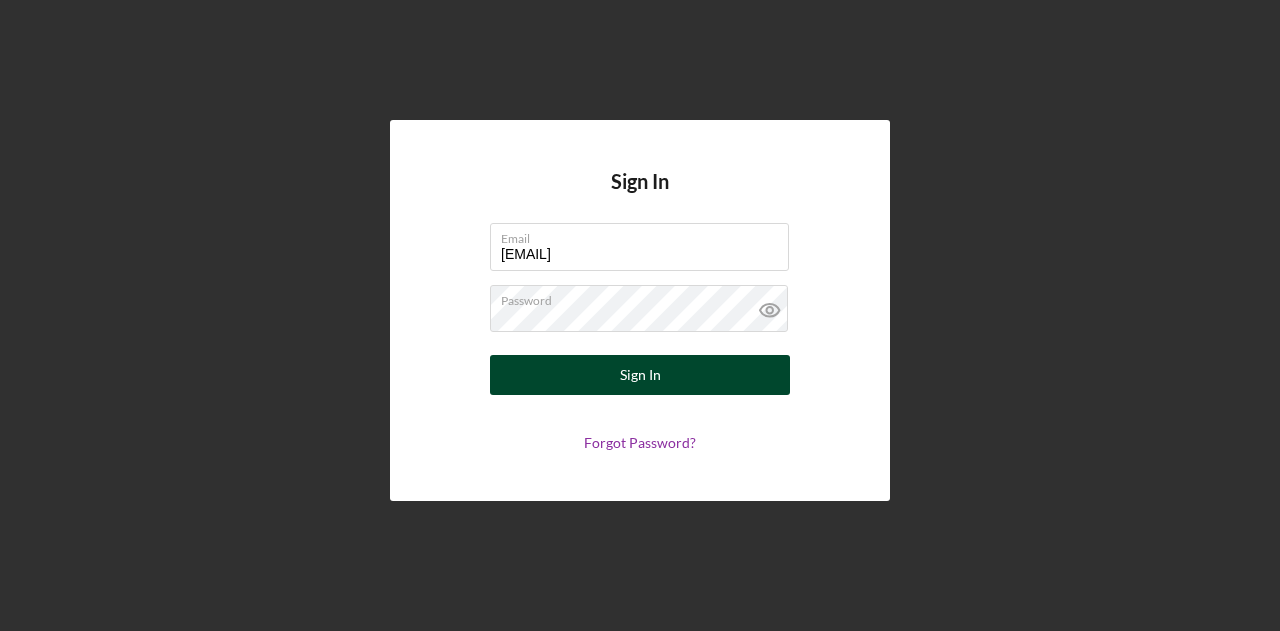 click on "Sign In" at bounding box center [640, 375] 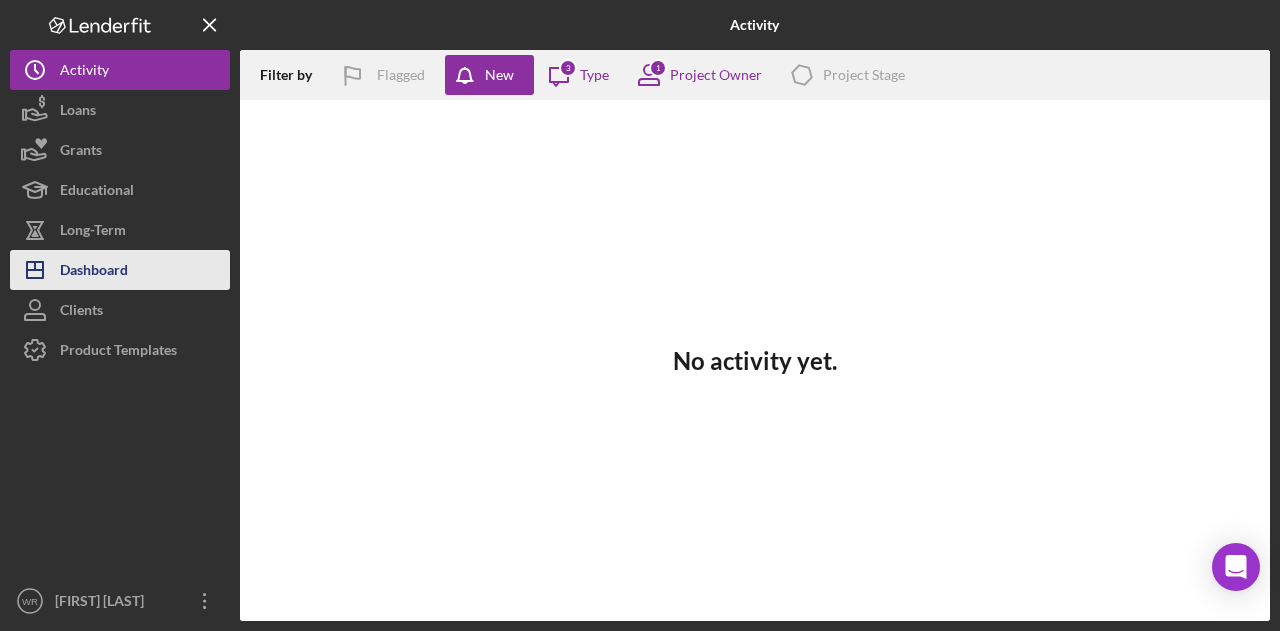 click on "Icon/Dashboard Dashboard" at bounding box center (120, 270) 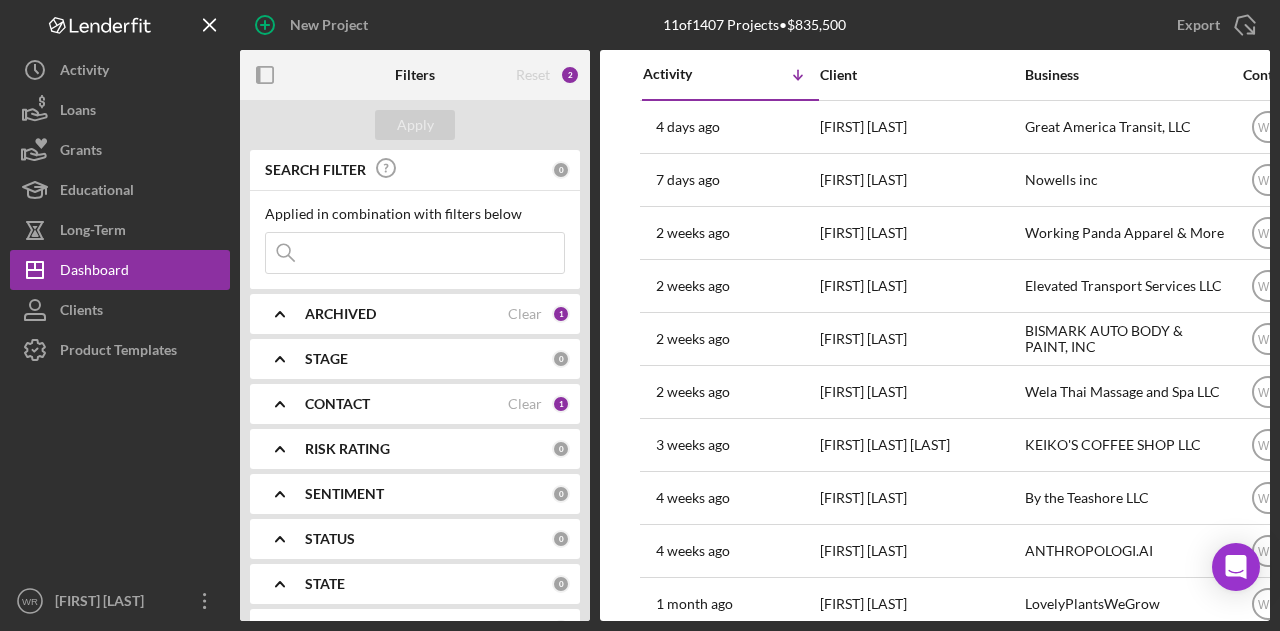 click on "CONTACT" at bounding box center (337, 404) 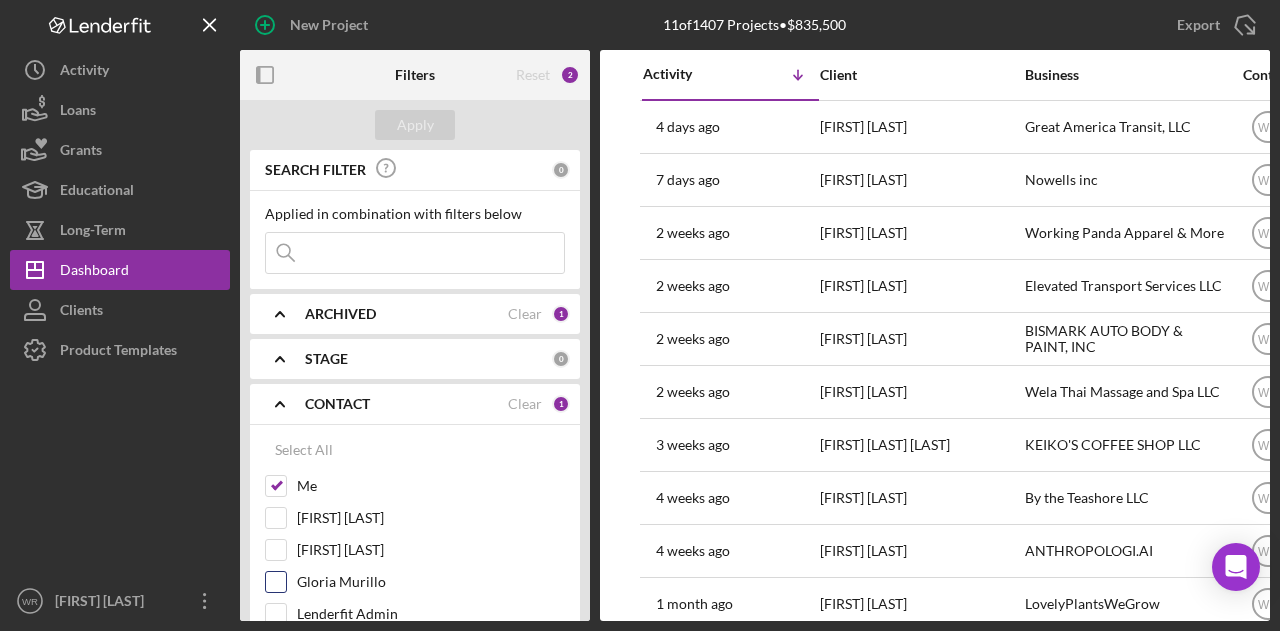click on "Gloria Murillo" at bounding box center [431, 582] 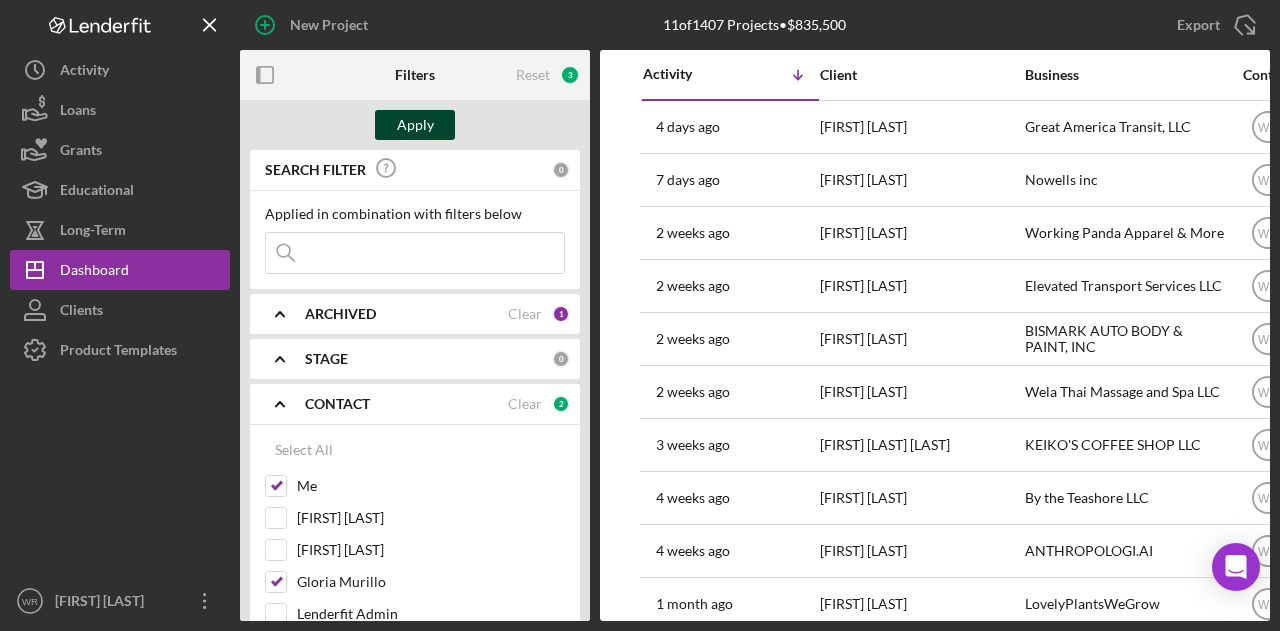 click on "Apply" at bounding box center (415, 125) 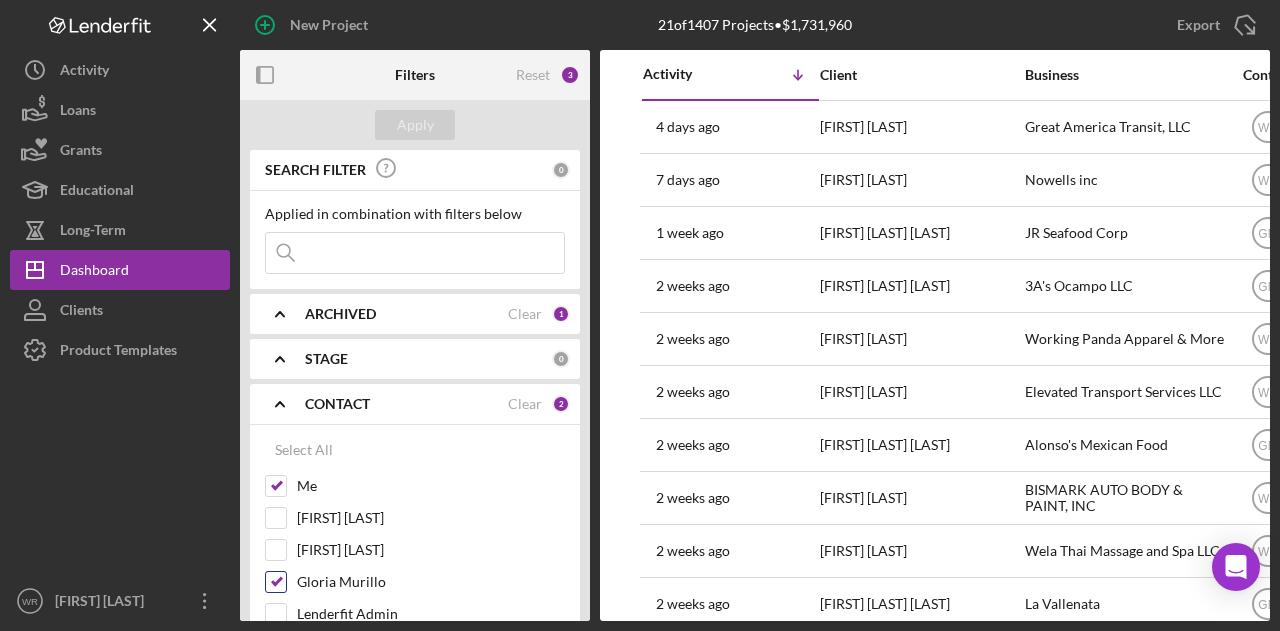 click on "Gloria Murillo" at bounding box center [431, 582] 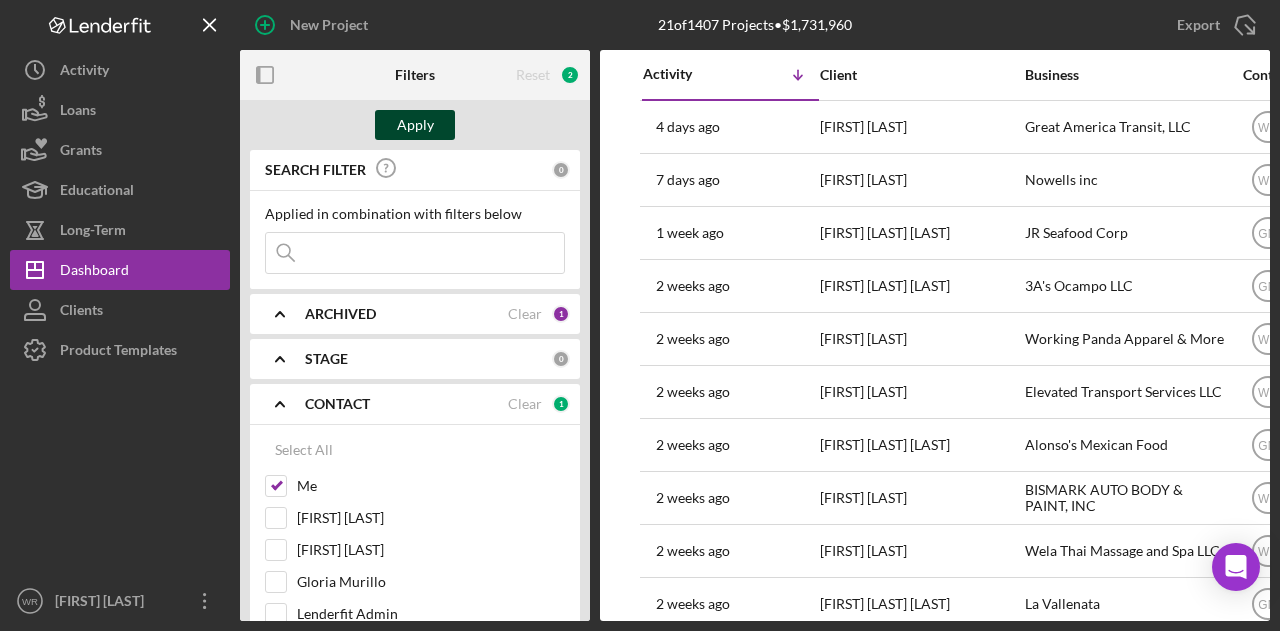 click on "Apply" at bounding box center [415, 125] 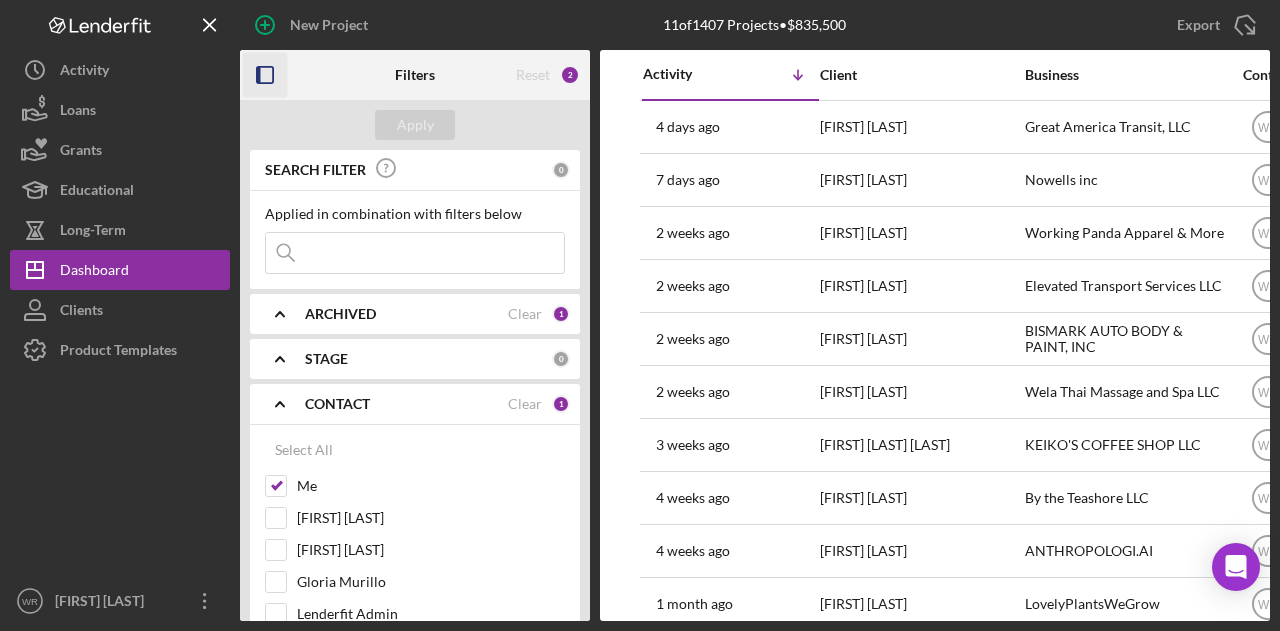 click 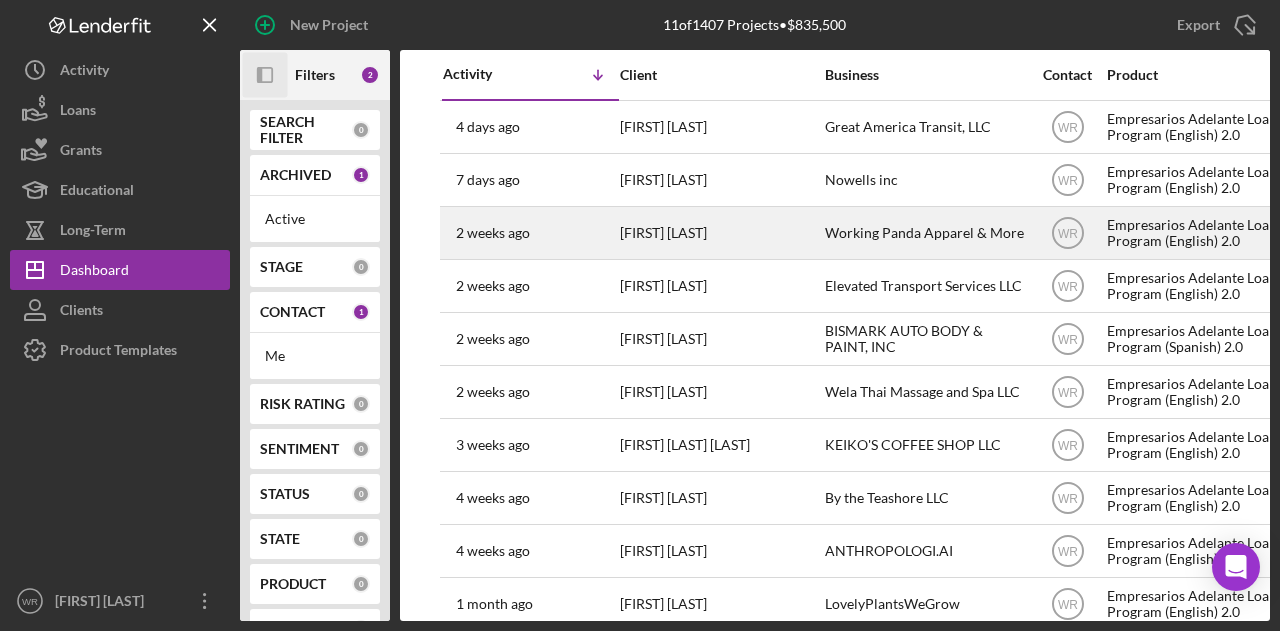 click on "2 weeks ago" at bounding box center [493, 233] 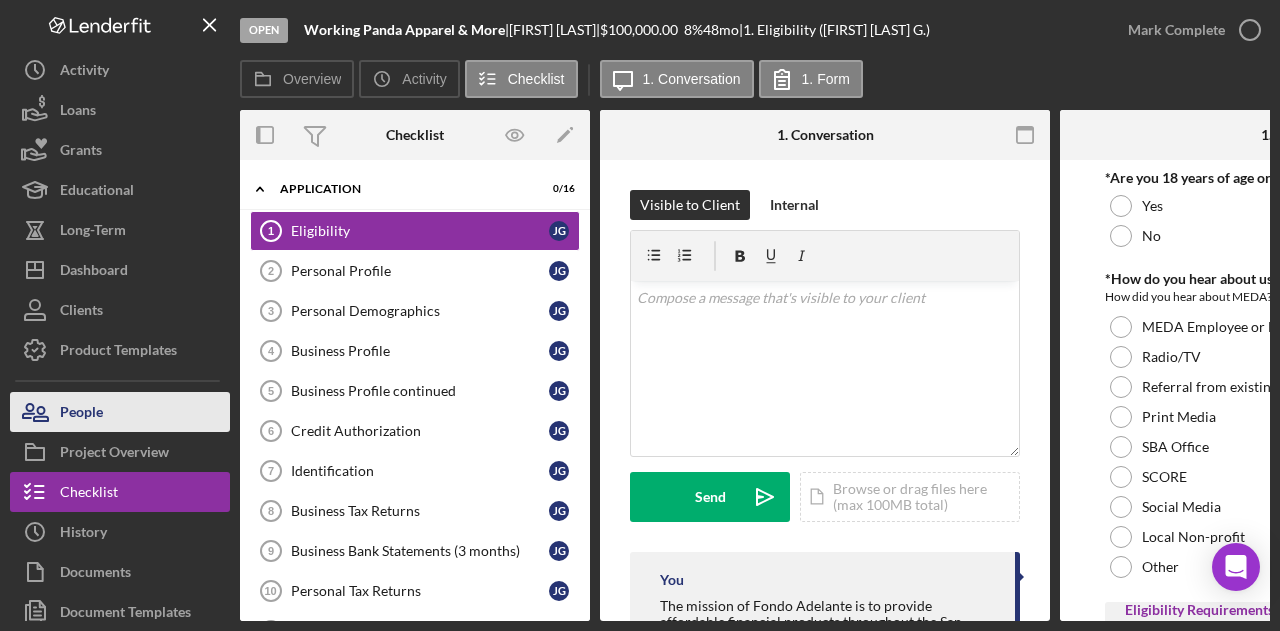 click on "People" at bounding box center (120, 412) 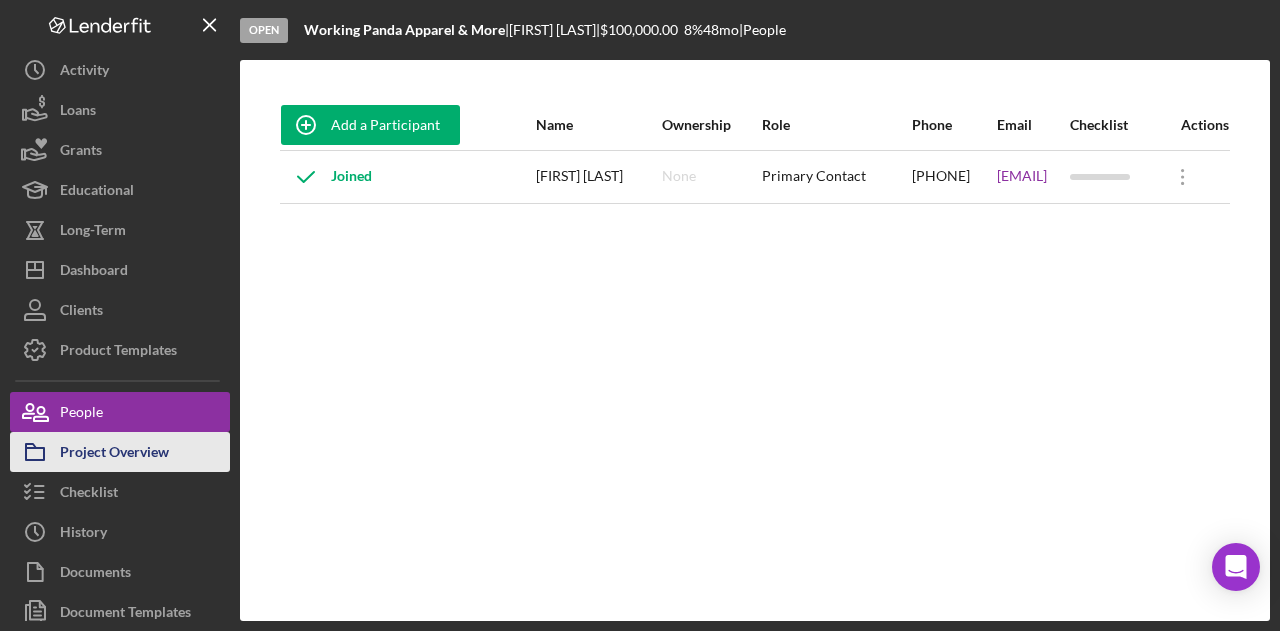 click on "Project Overview" at bounding box center [114, 454] 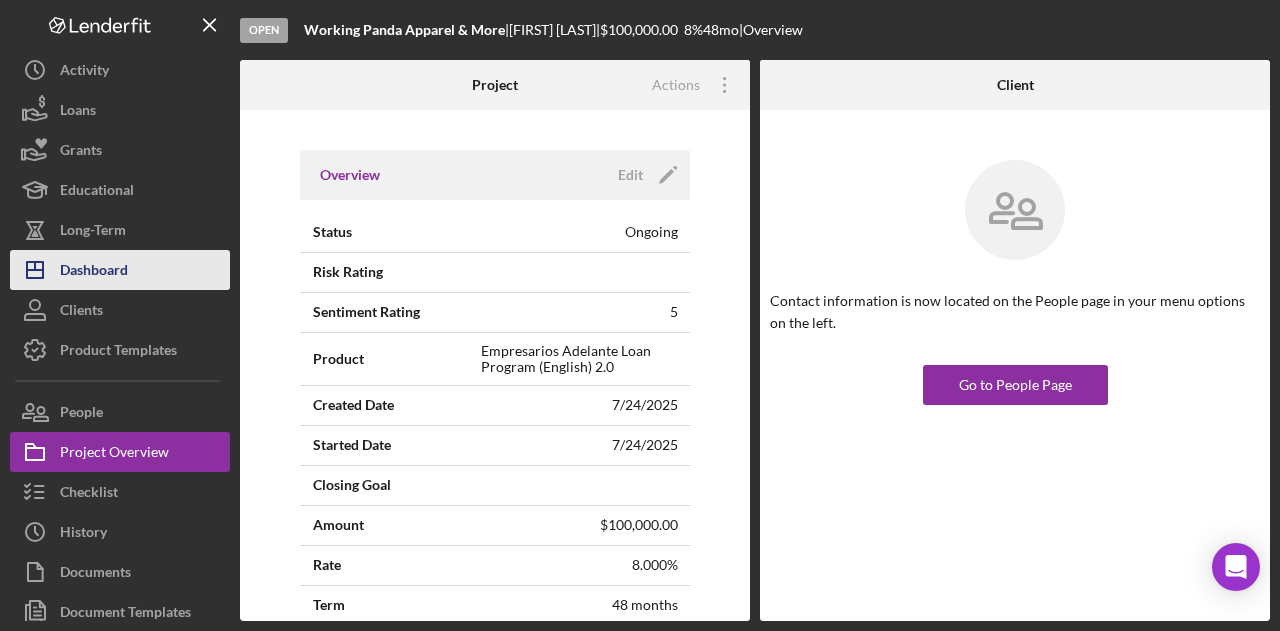 click on "Icon/Dashboard Dashboard" at bounding box center [120, 270] 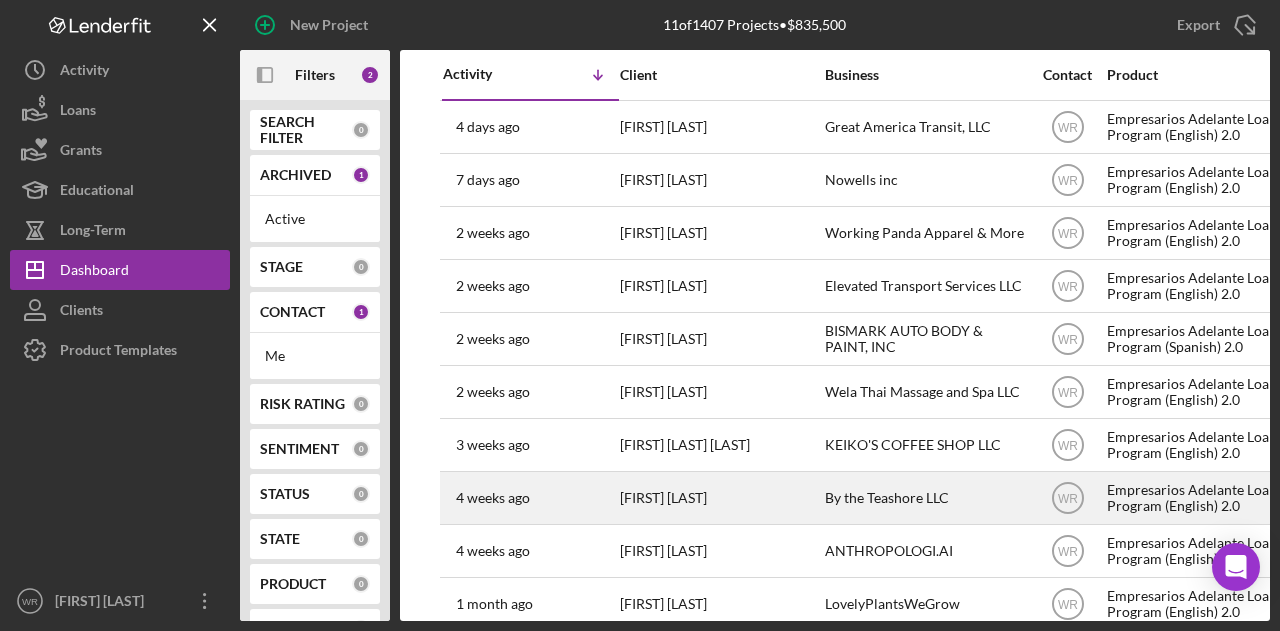 click on "[FIRST] [LAST]" at bounding box center [720, 498] 